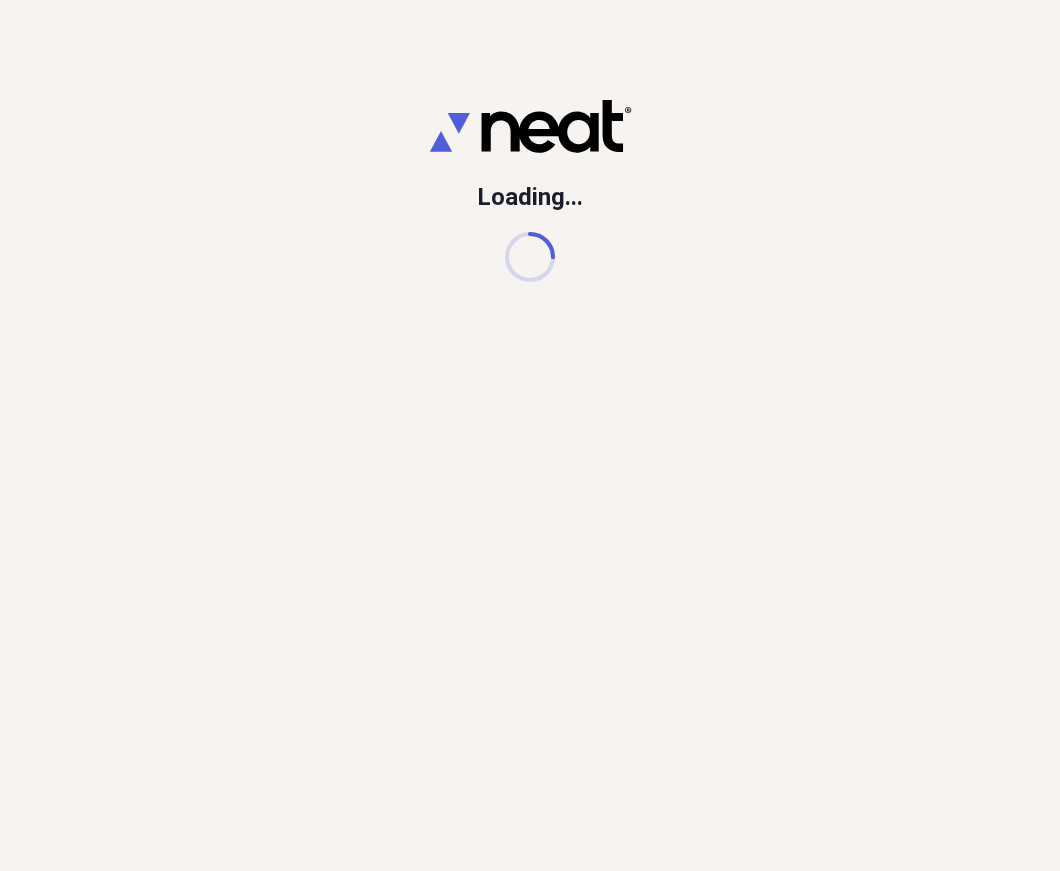 scroll, scrollTop: 0, scrollLeft: 0, axis: both 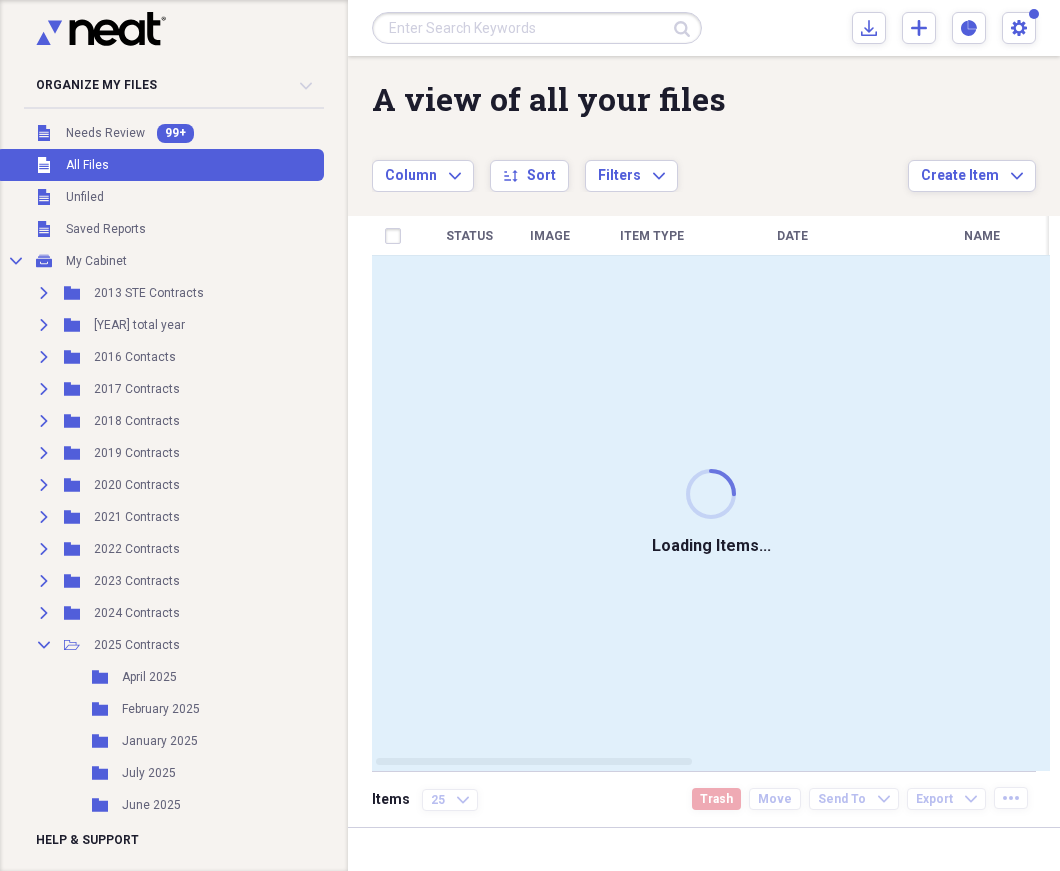 click on "Loading Items..." at bounding box center (711, 513) 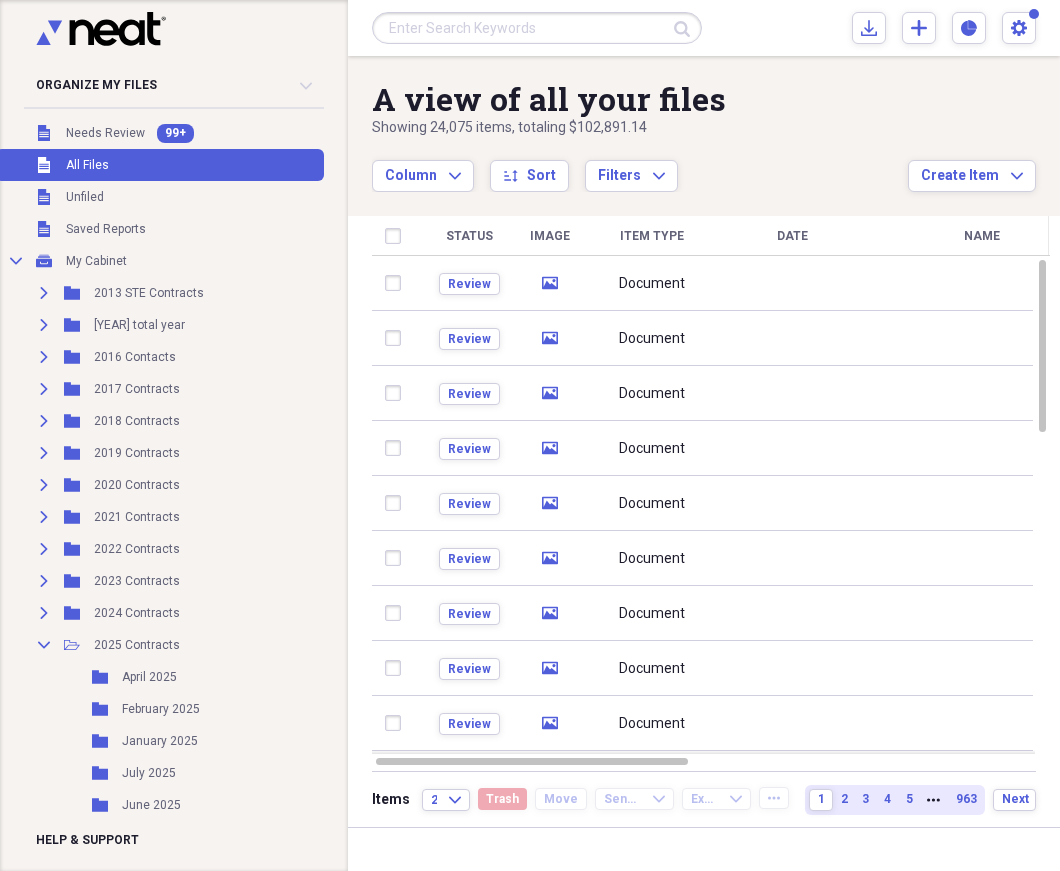 click at bounding box center (537, 28) 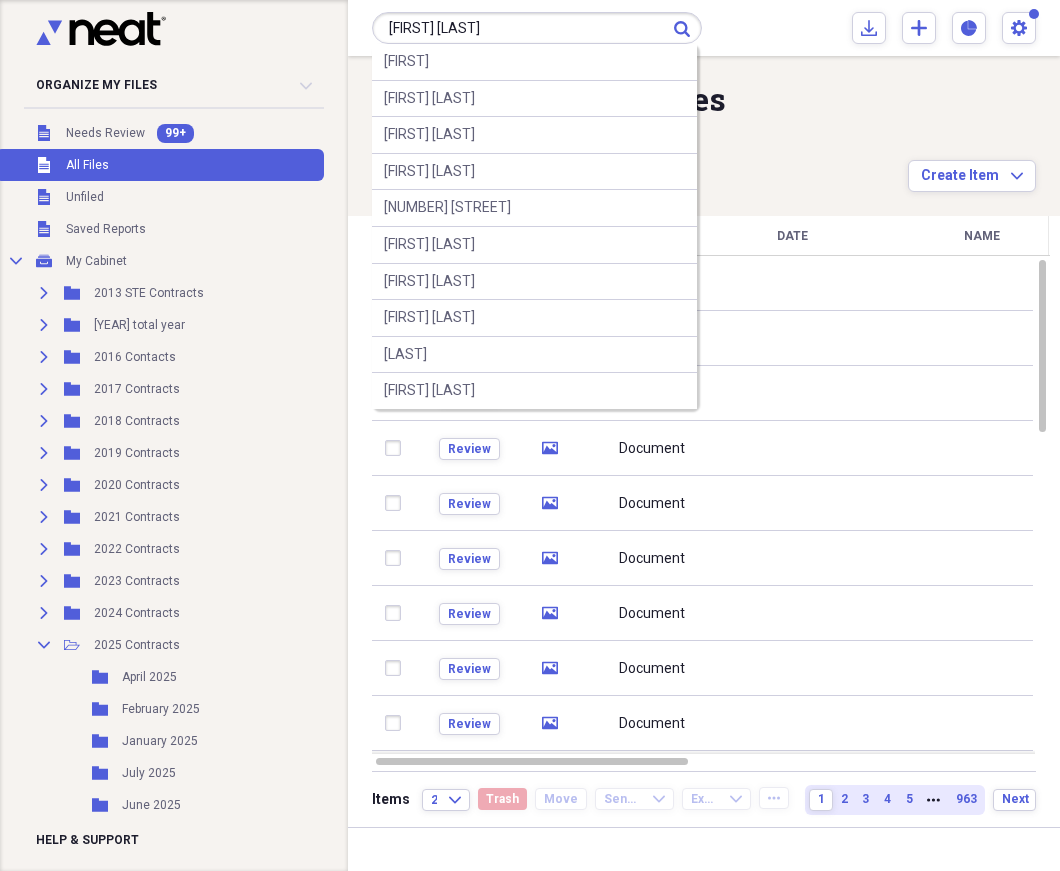 type on "[FIRST] [LAST]" 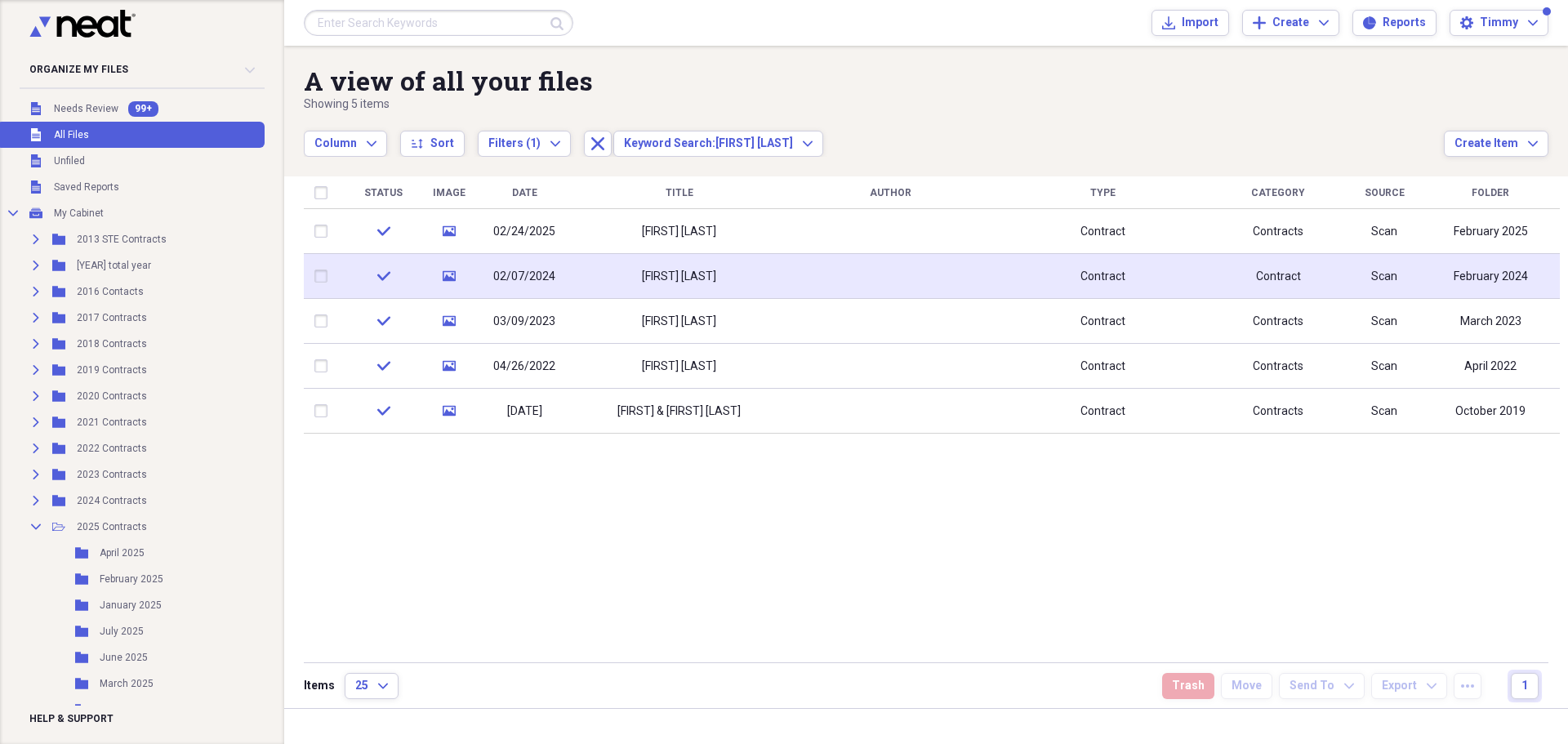 click at bounding box center (890, 276) 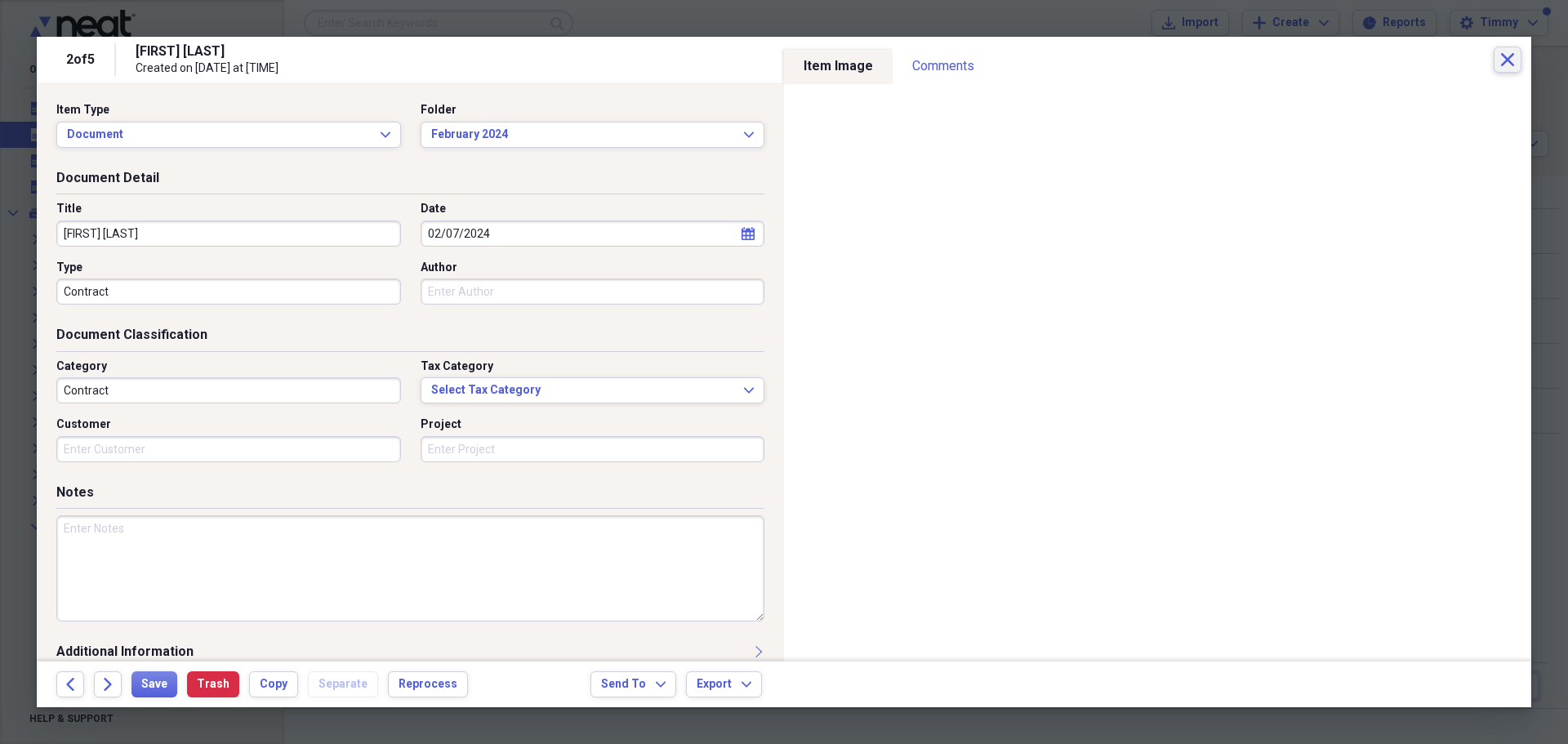 click on "Close" 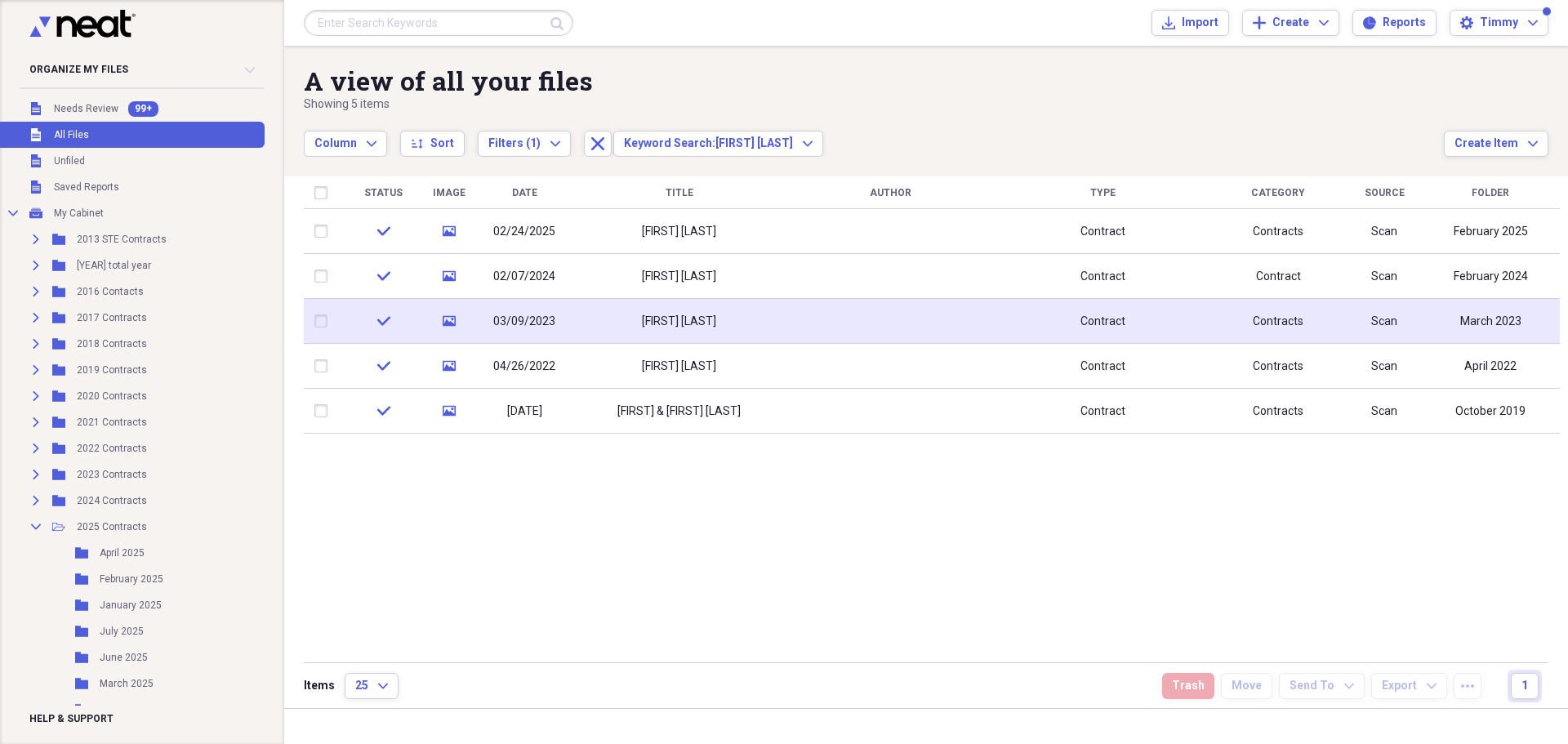 click at bounding box center [890, 321] 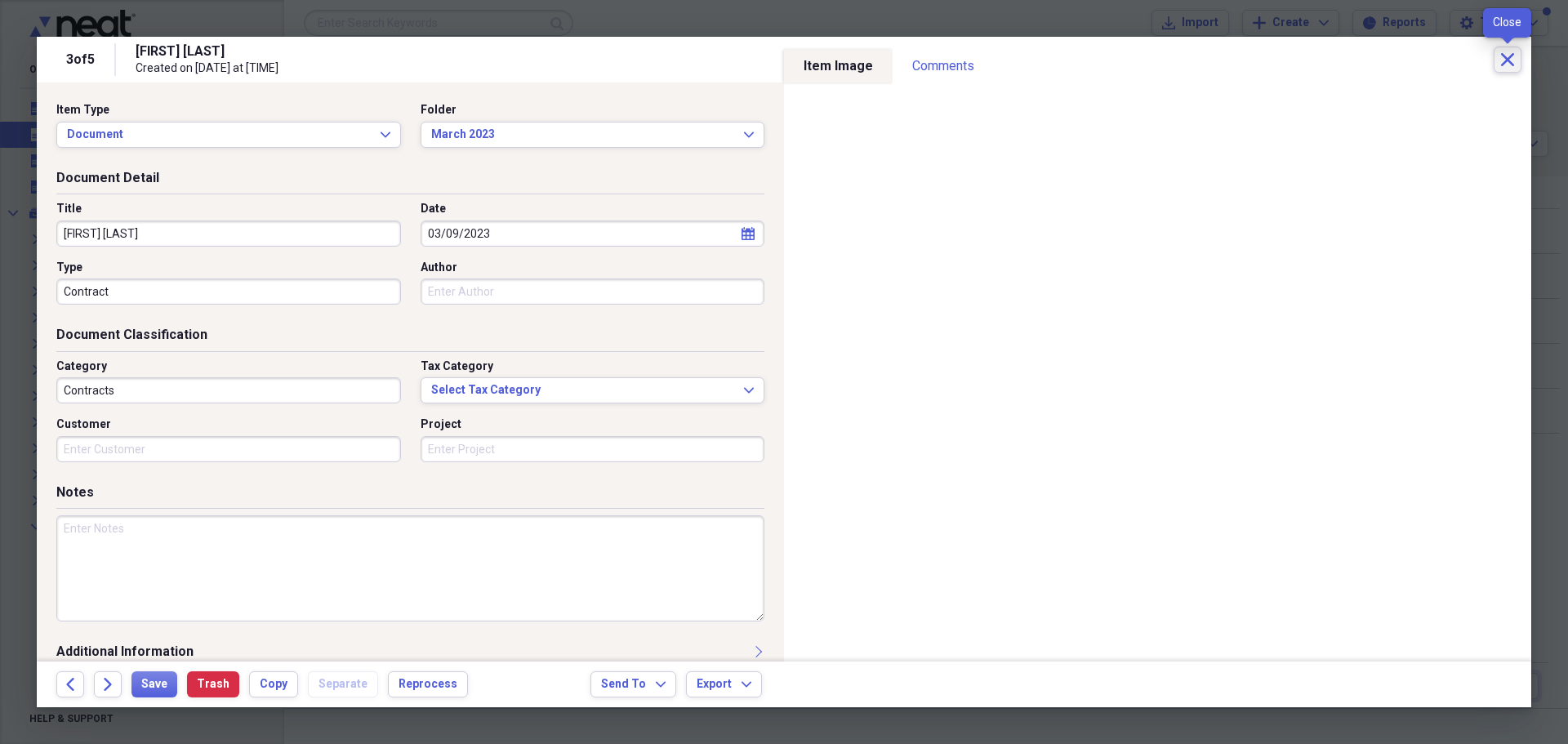 click on "Close" 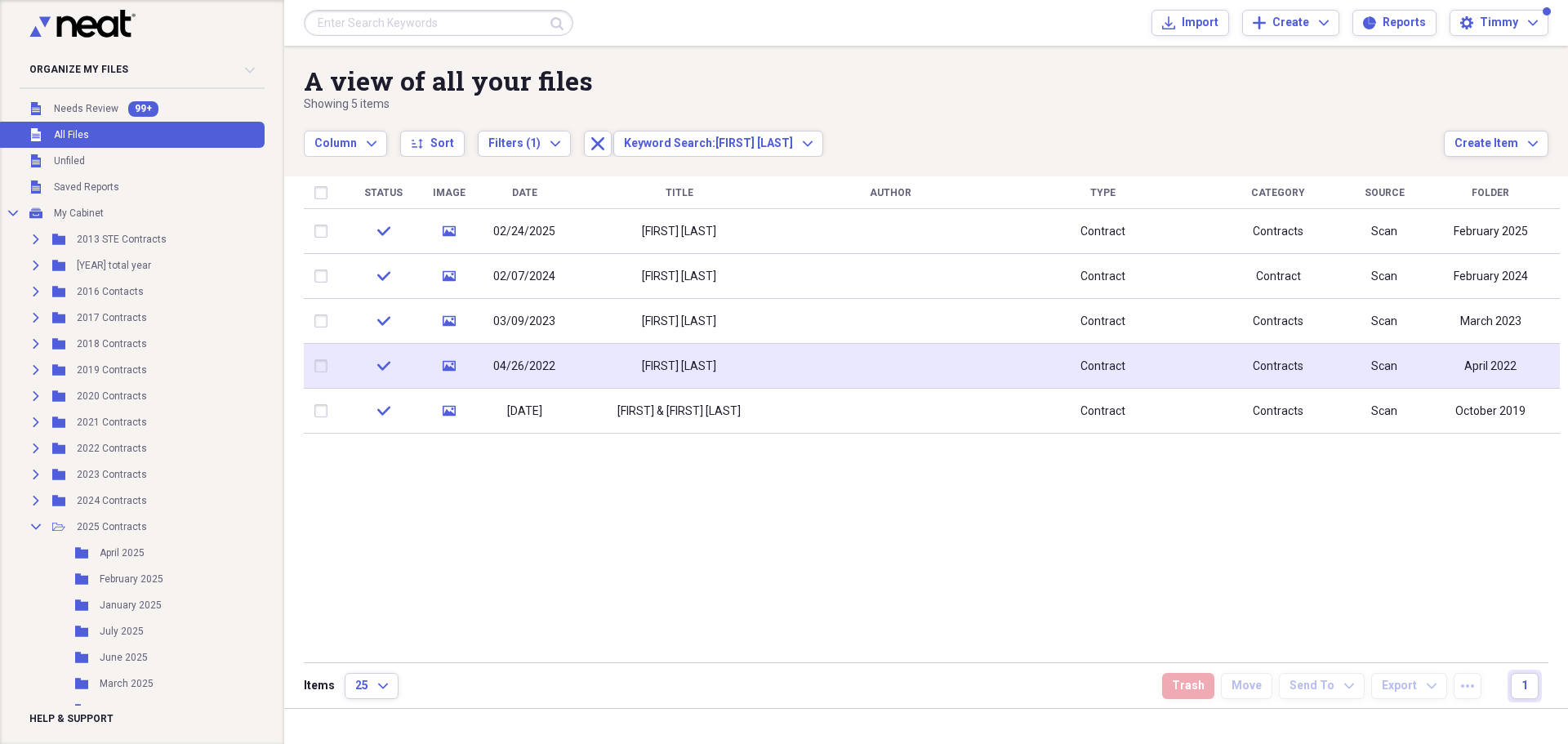 click at bounding box center [890, 366] 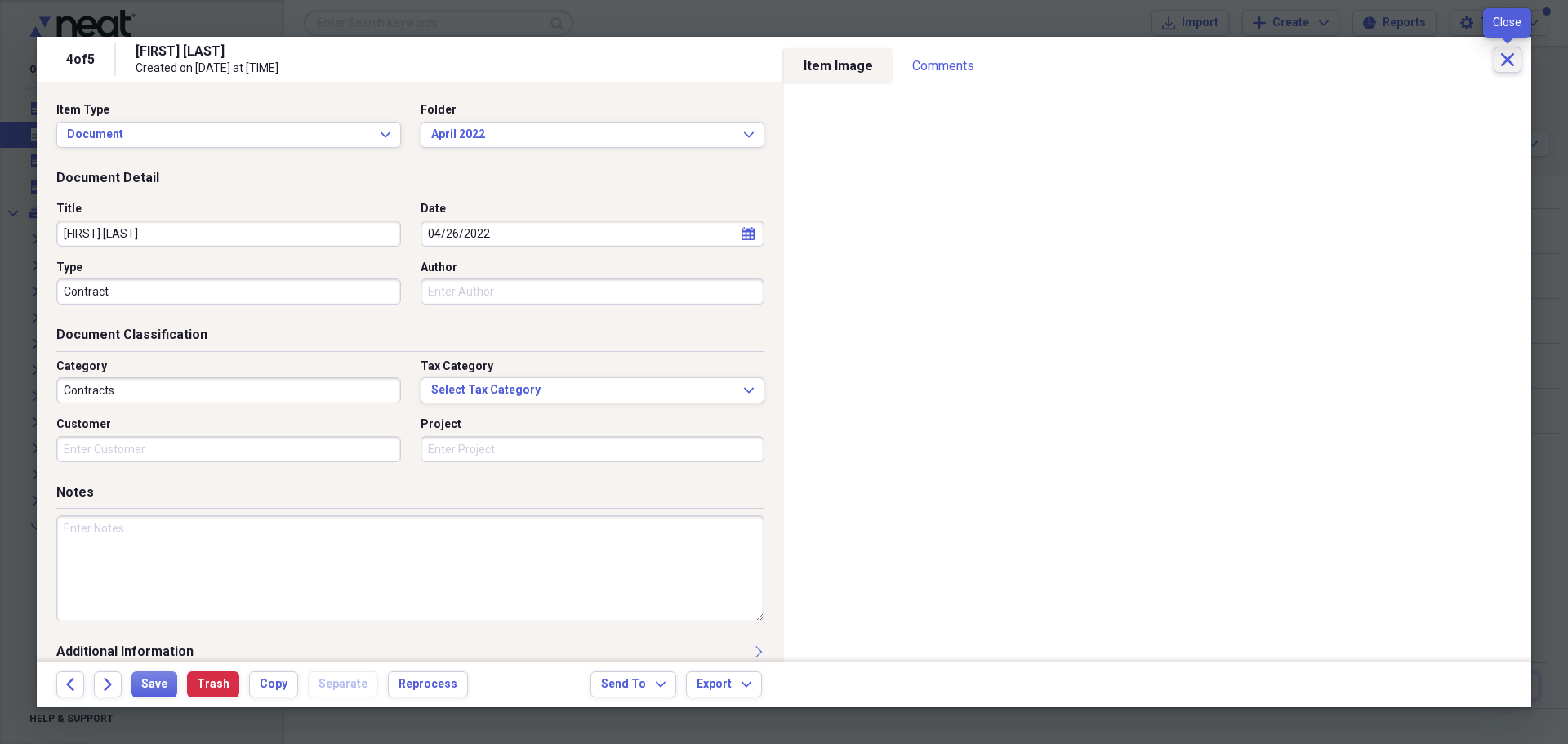 click 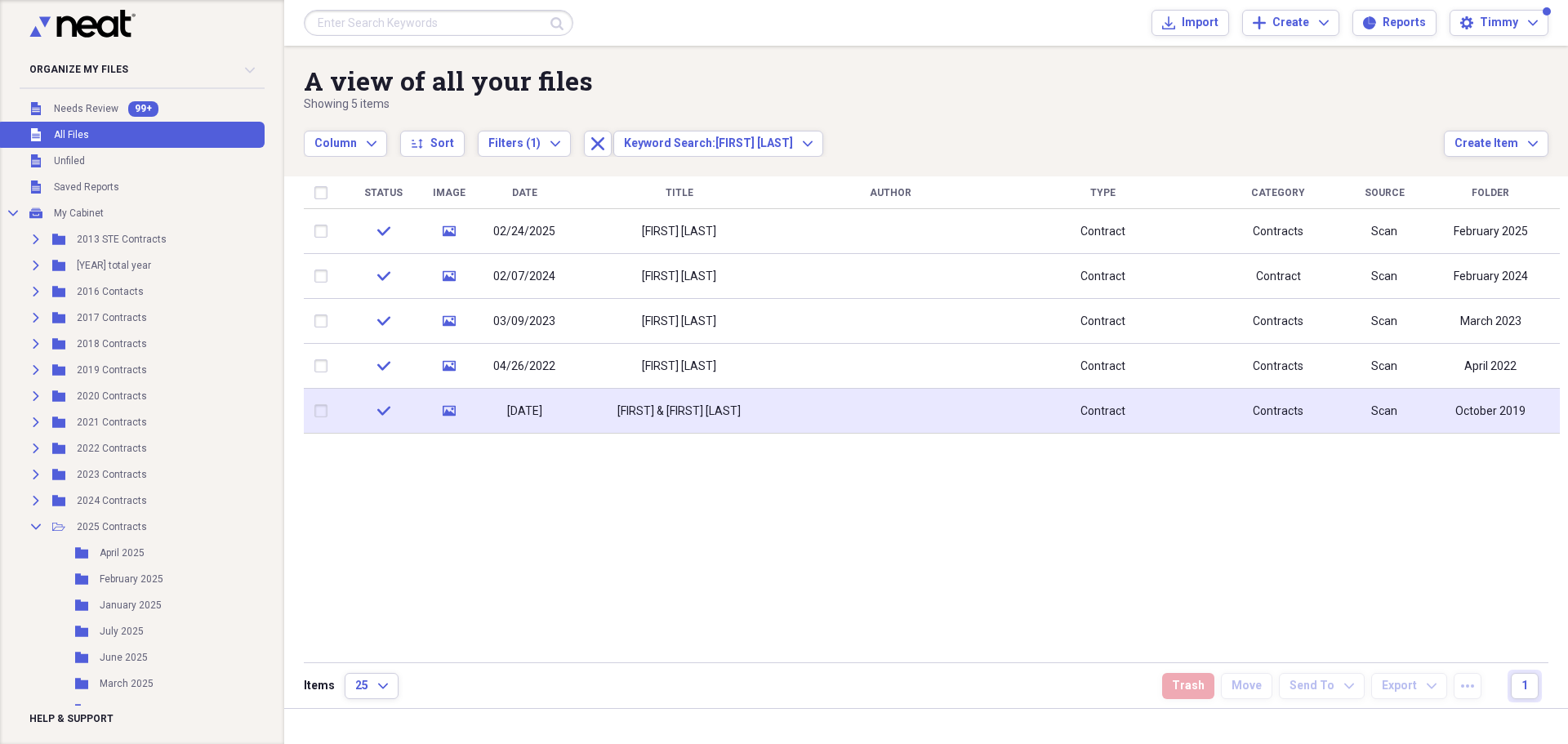 click on "[FIRST] & [FIRST] [LAST]" at bounding box center (679, 412) 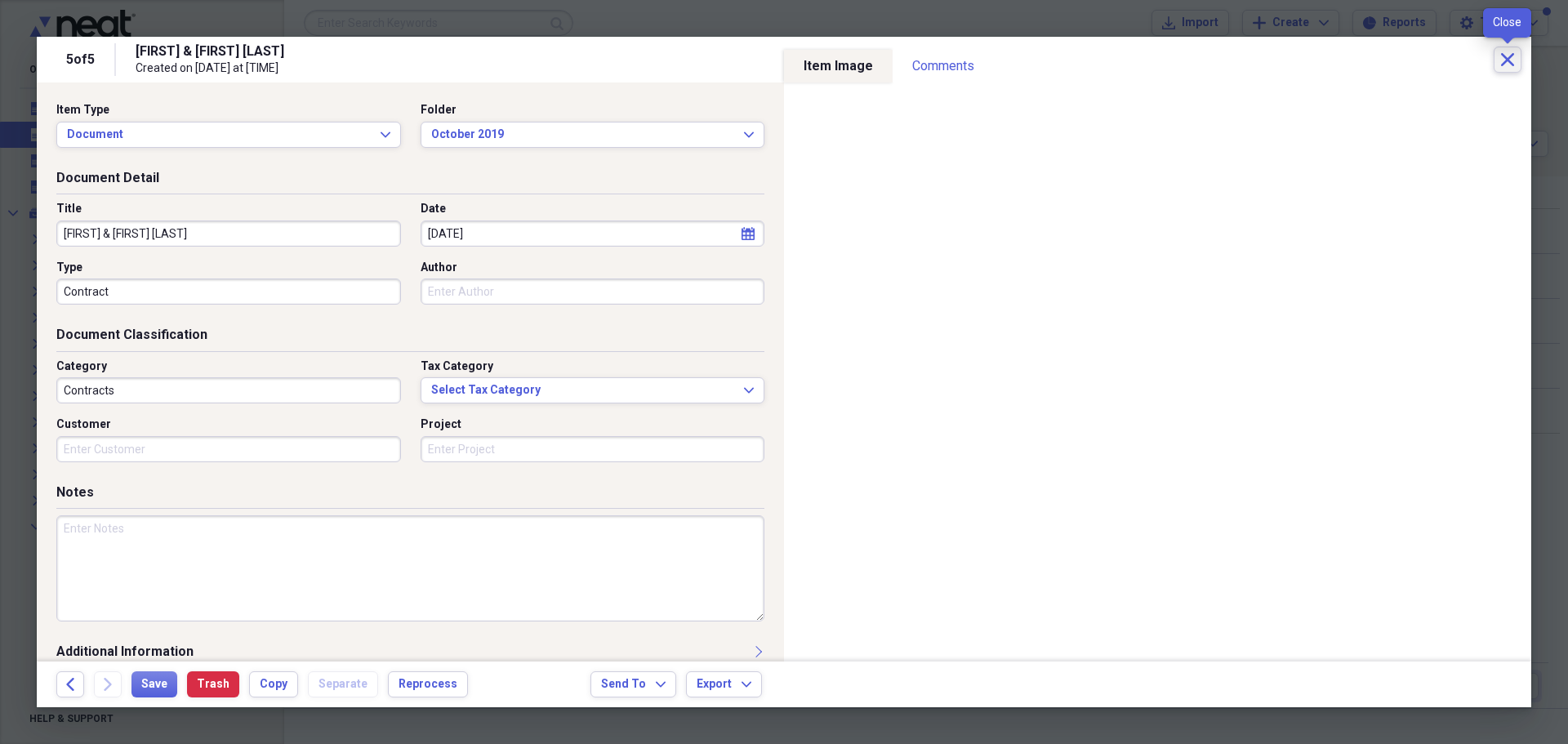 click on "Close" at bounding box center (1508, 60) 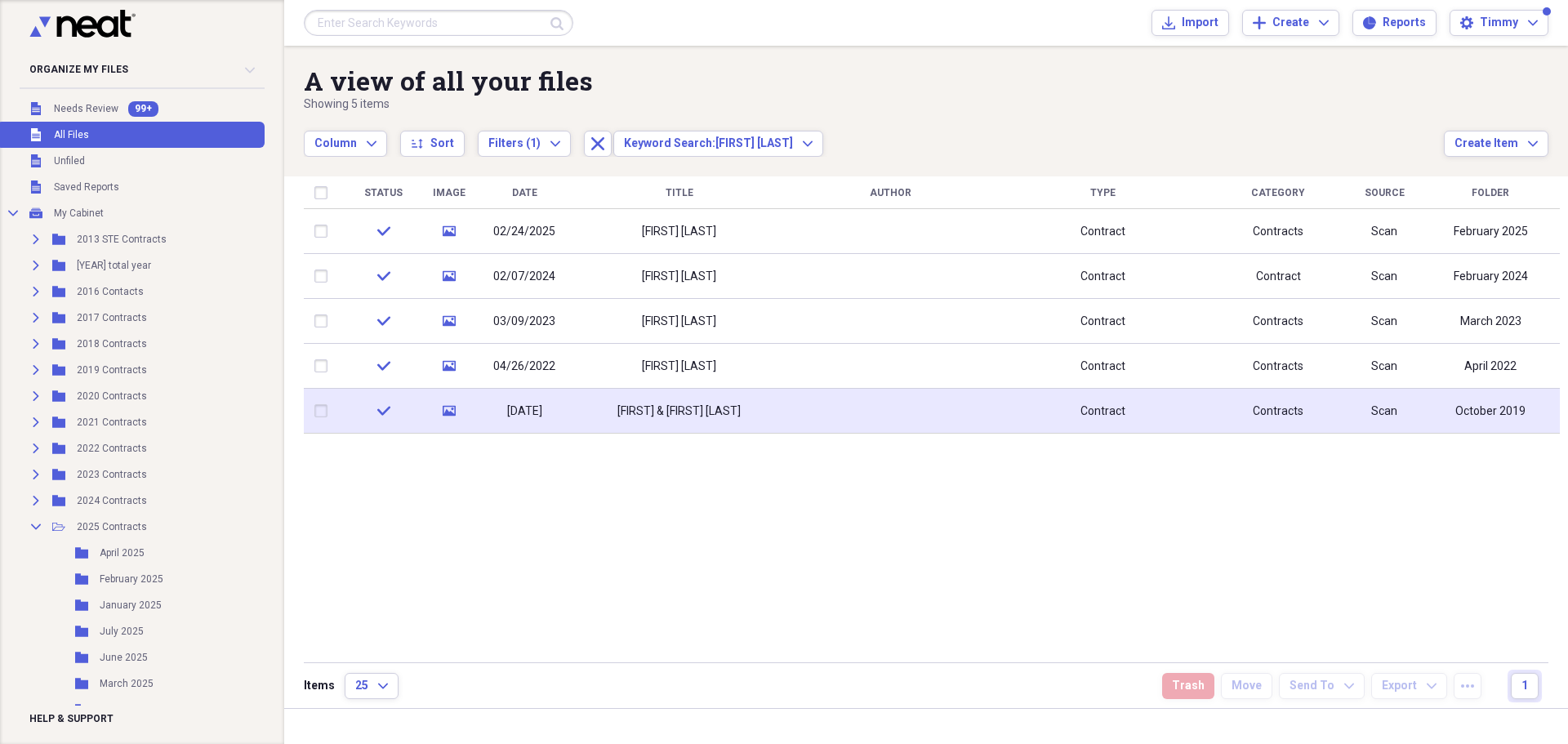 click on "[FIRST] & [FIRST] [LAST]" at bounding box center [679, 412] 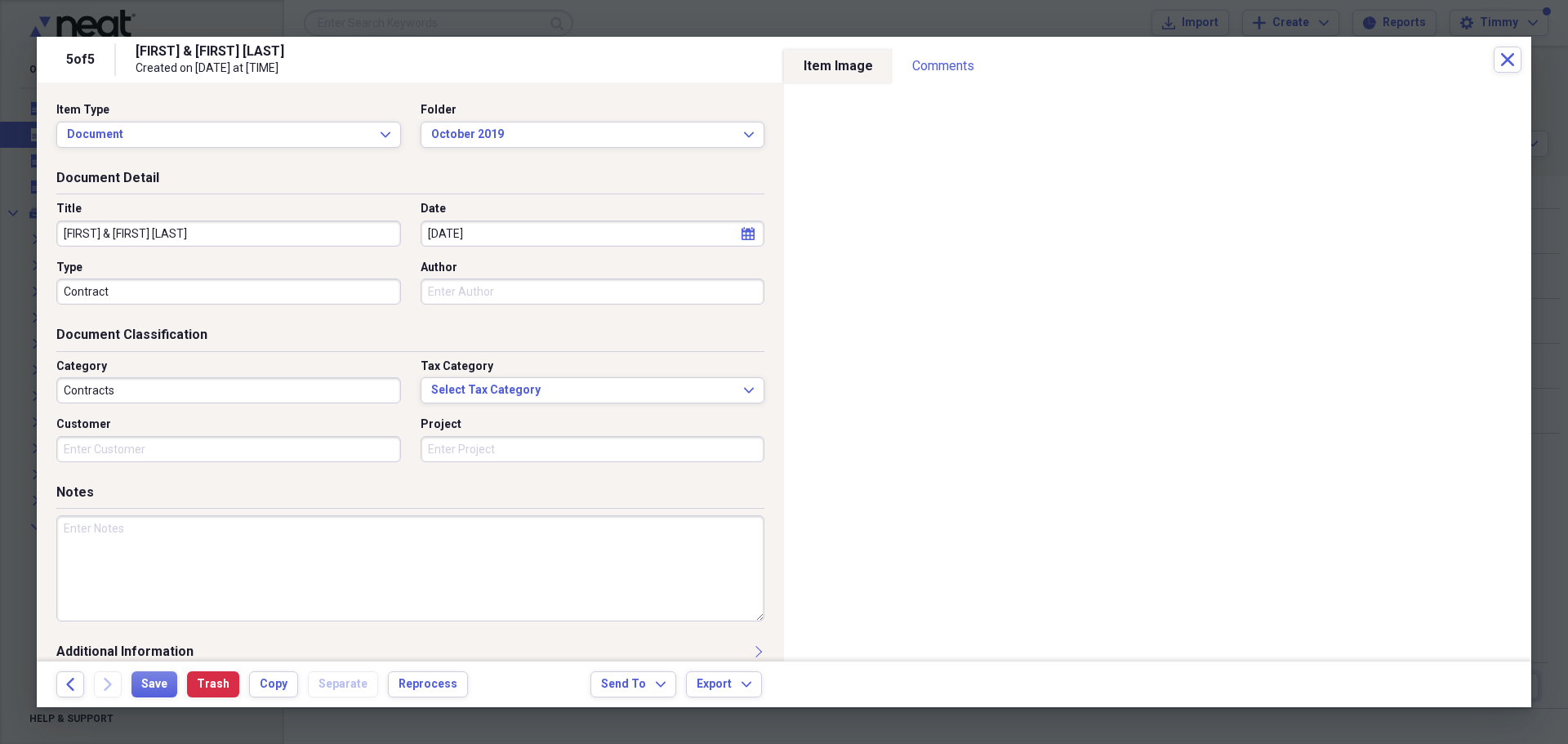 click on "[FIRST] & [FIRST] [LAST]" at bounding box center [229, 234] 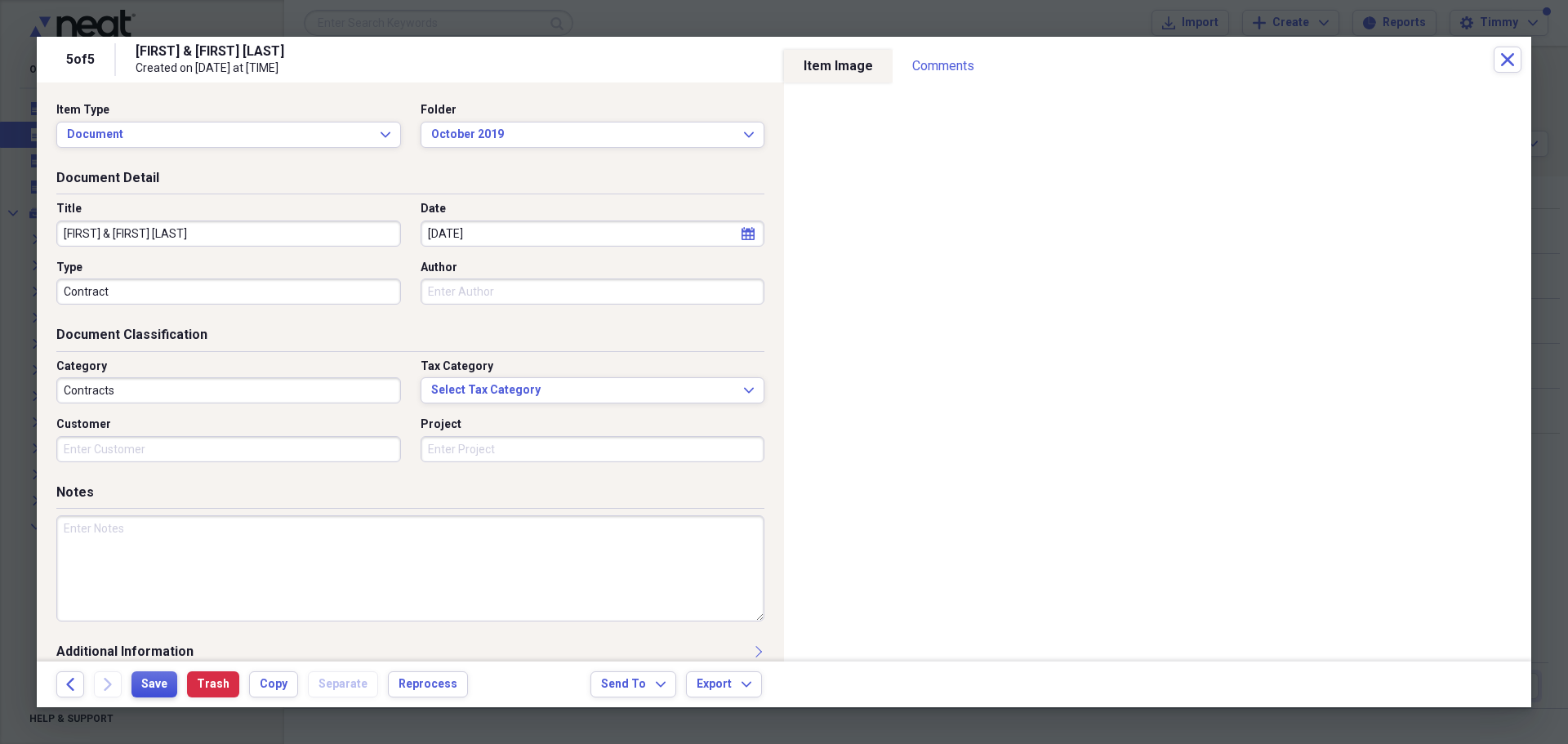 type on "[FIRST] & [FIRST] [LAST]" 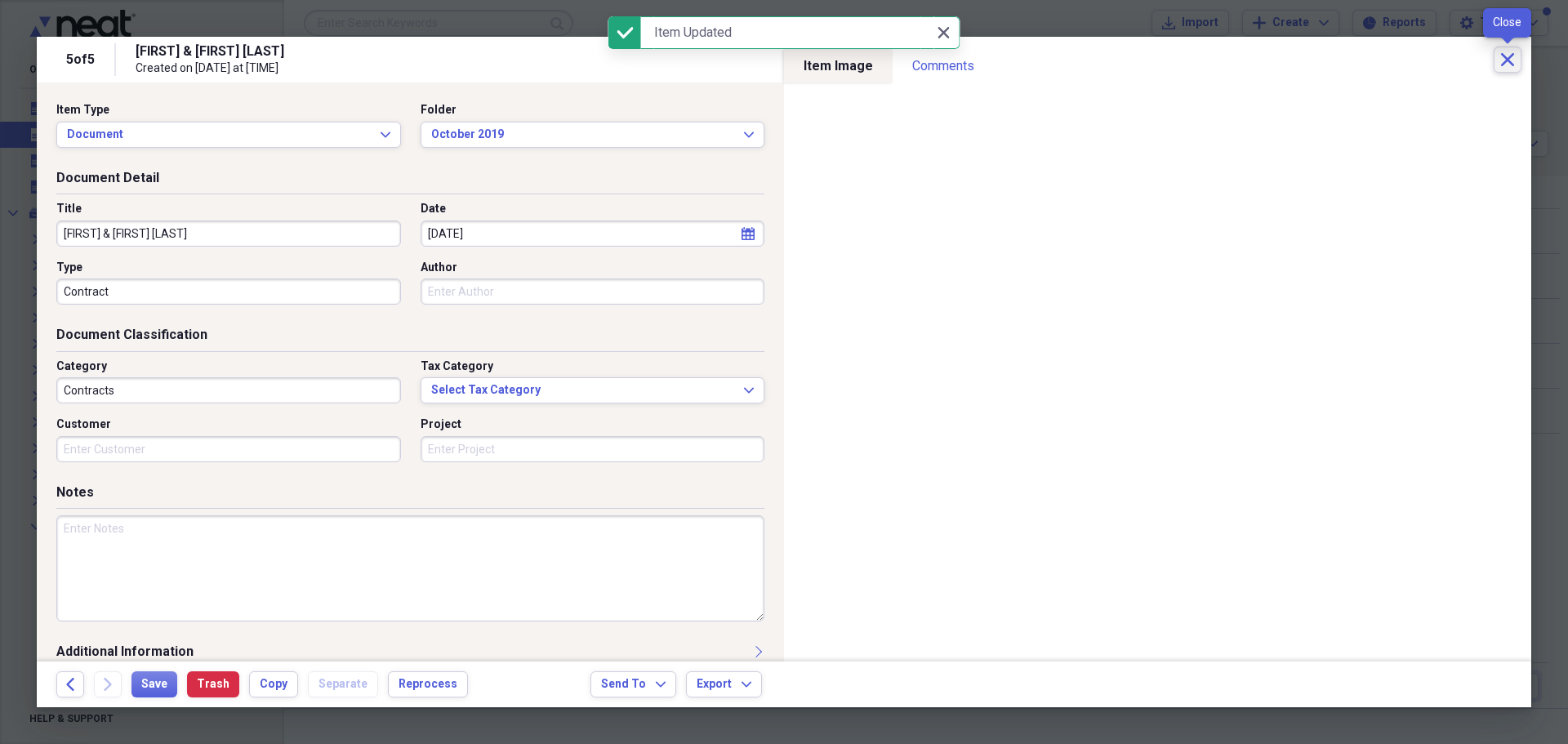 click on "Close" at bounding box center [1508, 60] 